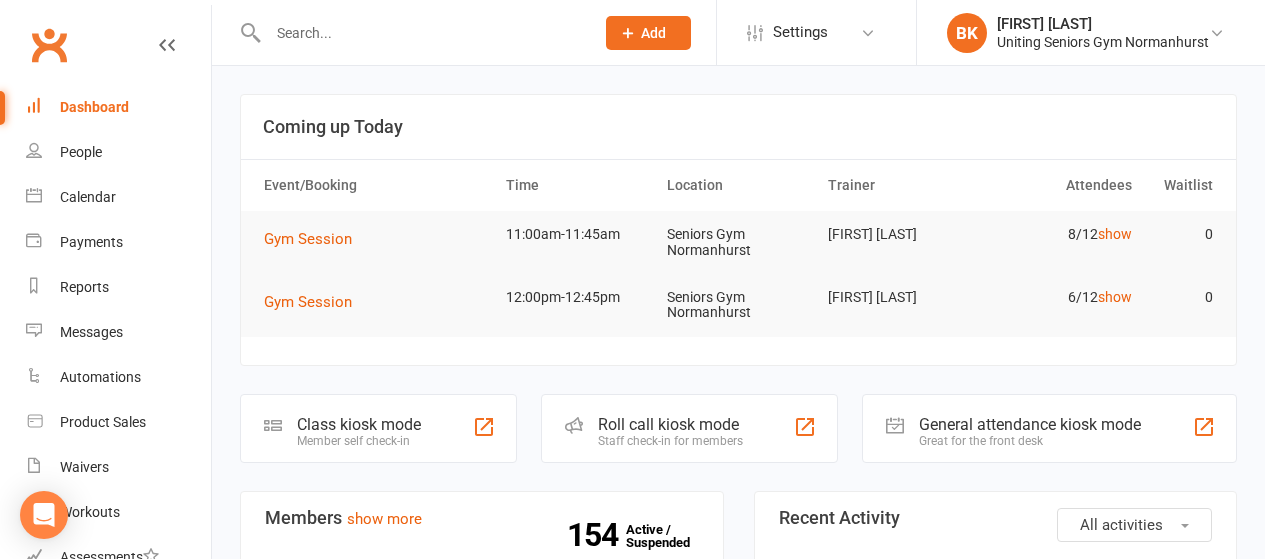 scroll, scrollTop: 0, scrollLeft: 0, axis: both 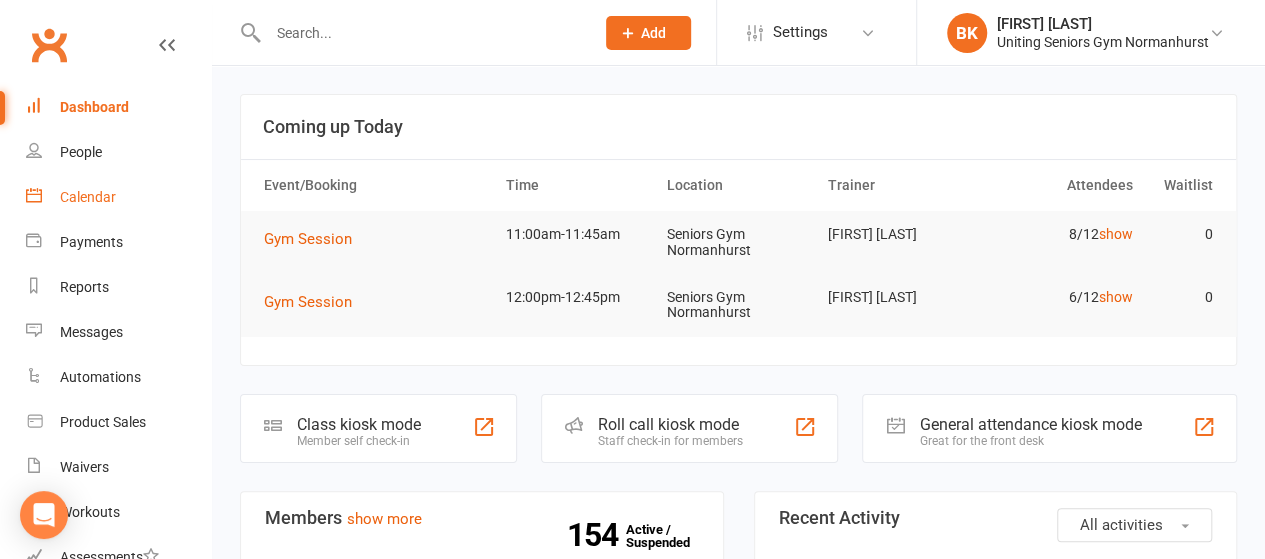 click on "Calendar" at bounding box center [88, 197] 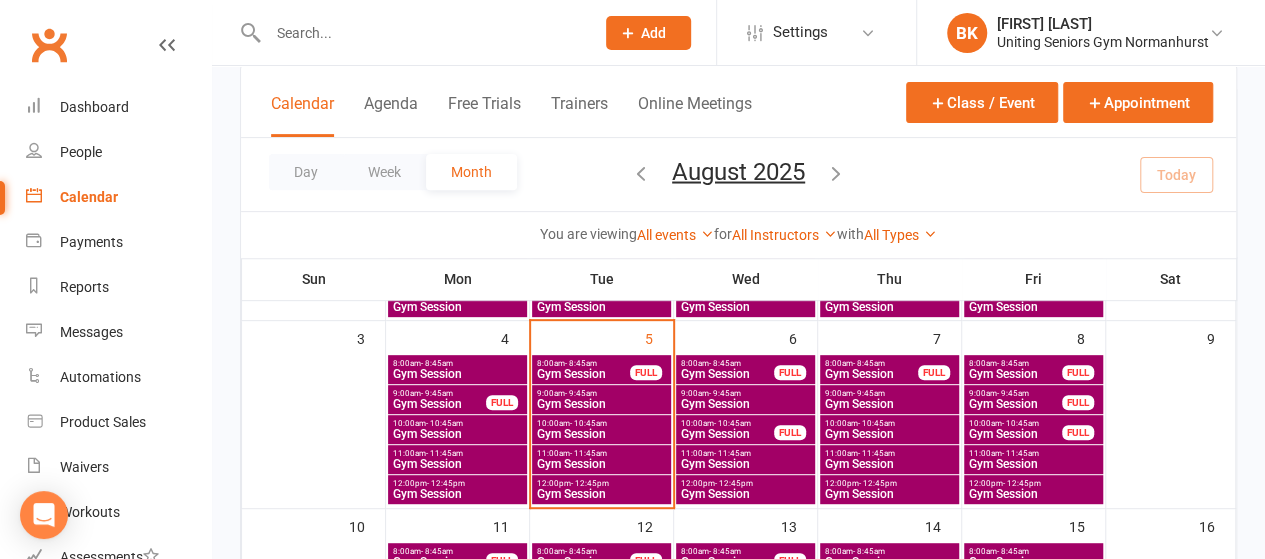 scroll, scrollTop: 289, scrollLeft: 0, axis: vertical 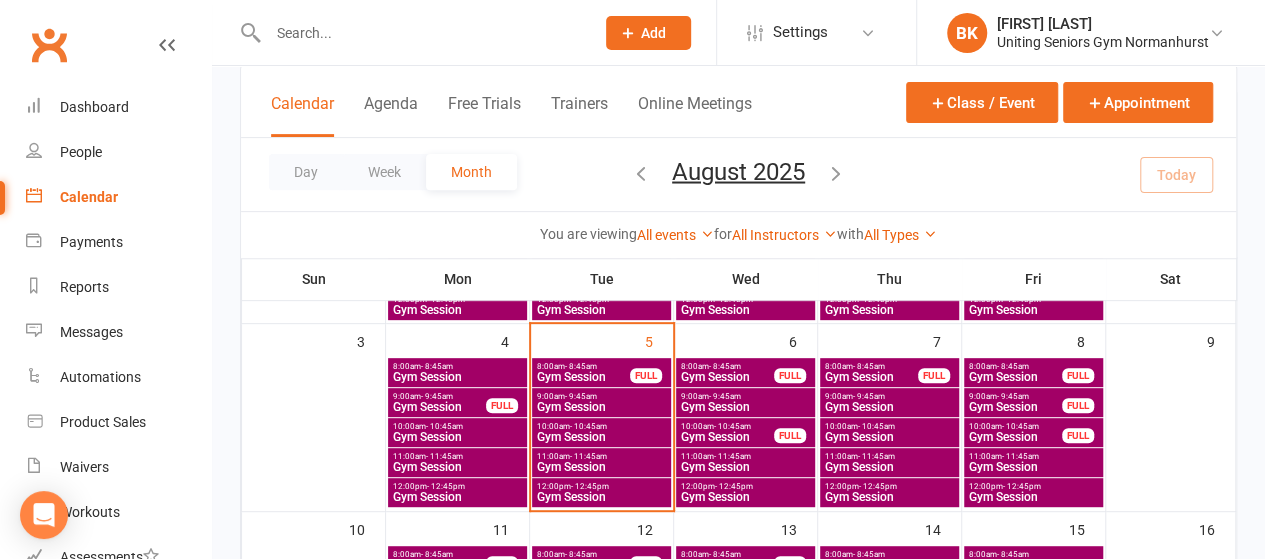 click on "11:00am  - 11:45am" at bounding box center [601, 456] 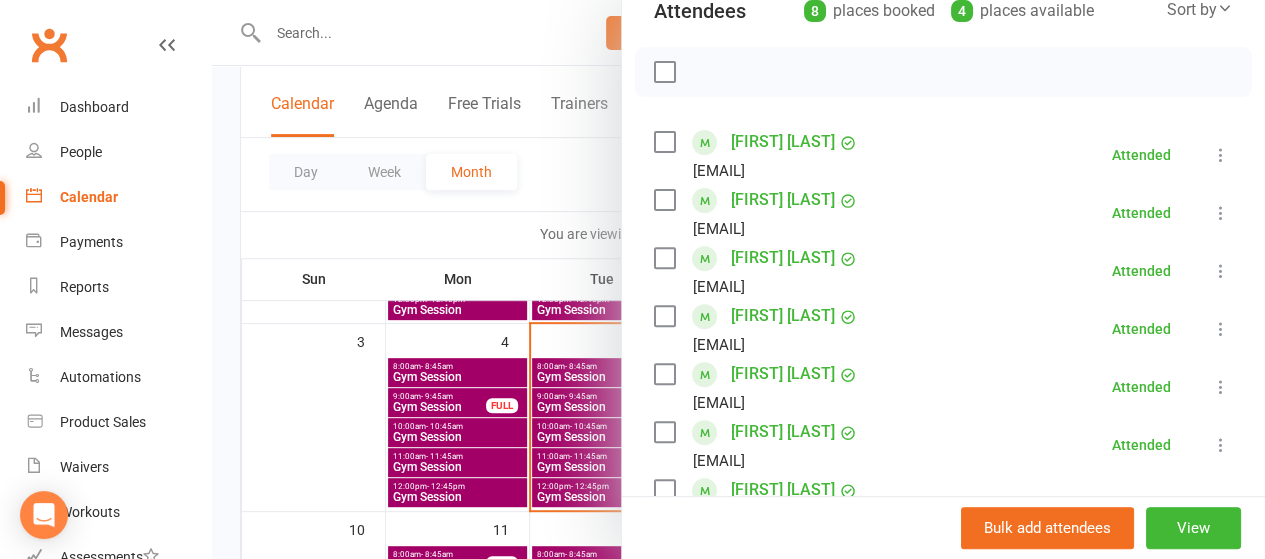 scroll, scrollTop: 246, scrollLeft: 0, axis: vertical 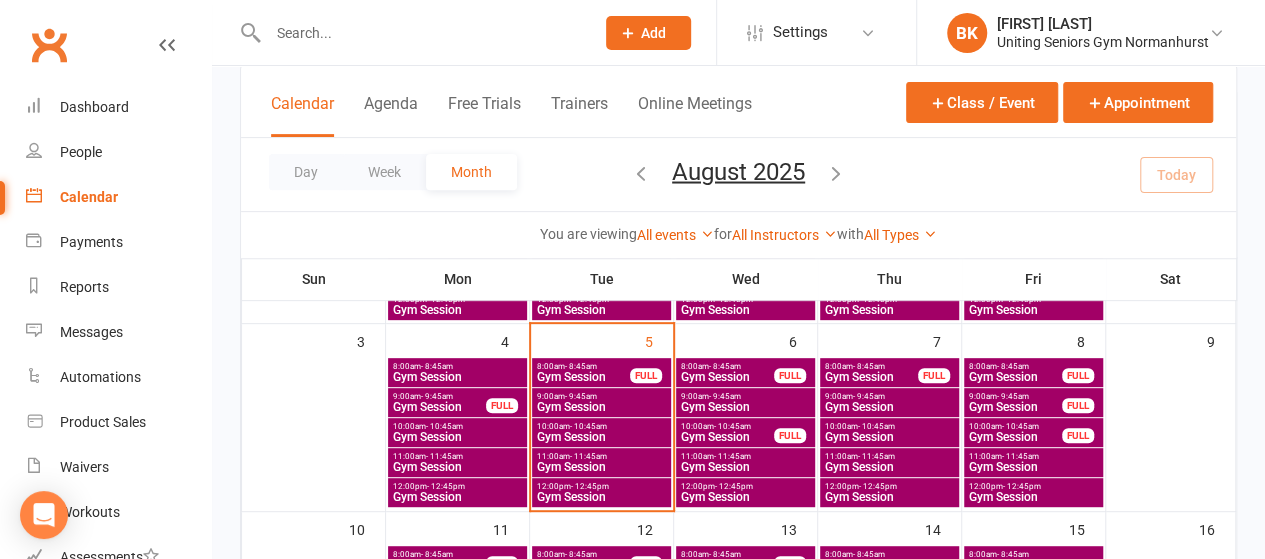 click on "11:00am  - 11:45am Gym Session" at bounding box center (1033, 462) 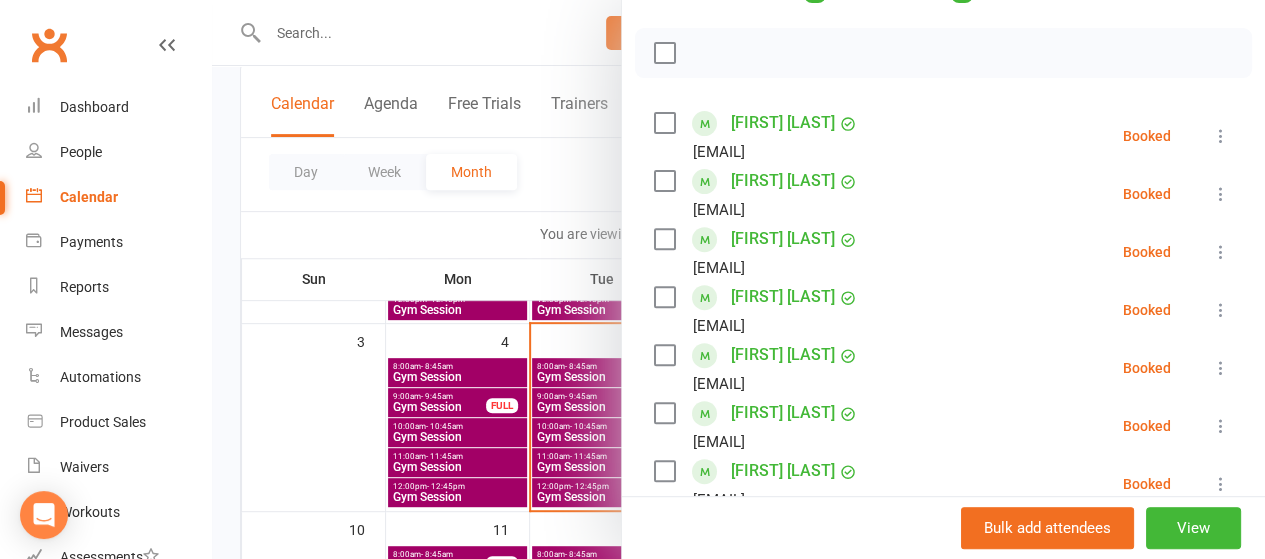 scroll, scrollTop: 267, scrollLeft: 0, axis: vertical 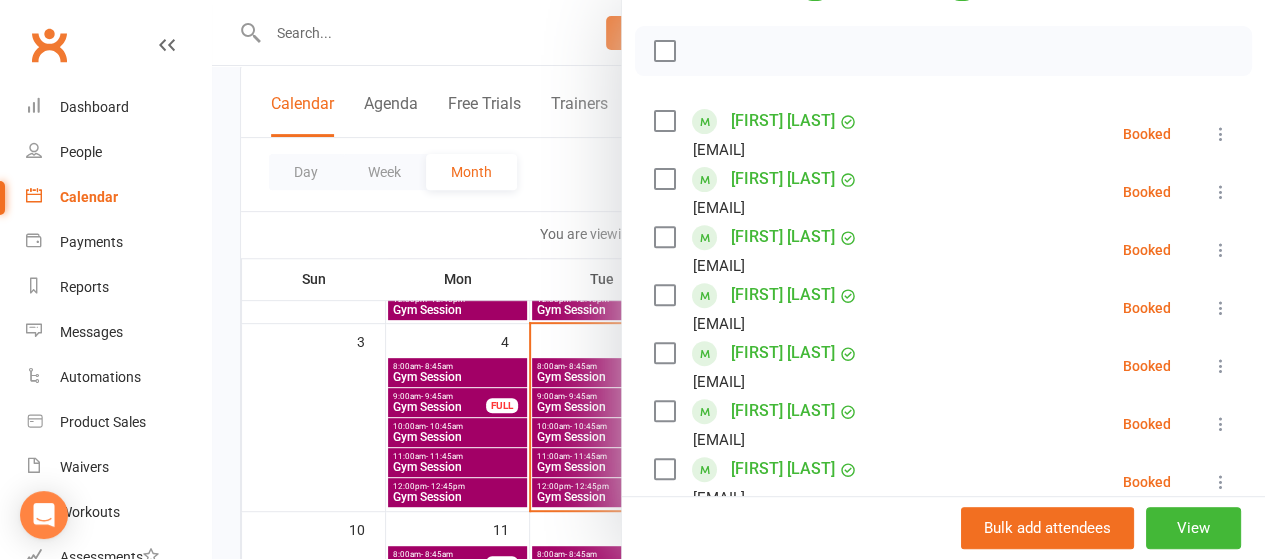 click at bounding box center (738, 279) 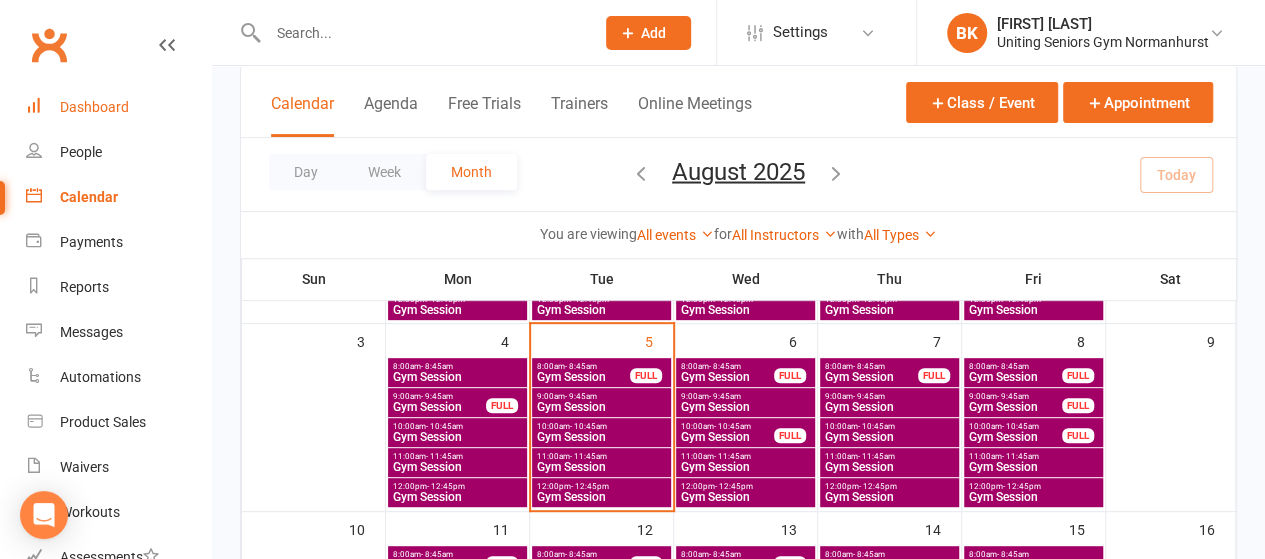click on "Dashboard" at bounding box center (118, 107) 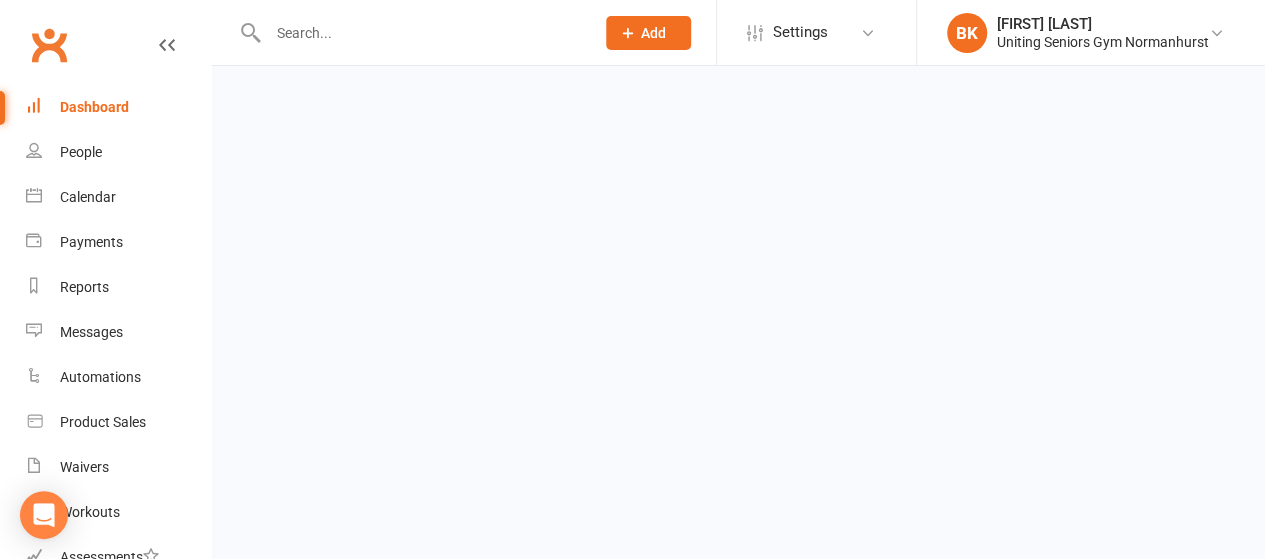 scroll, scrollTop: 0, scrollLeft: 0, axis: both 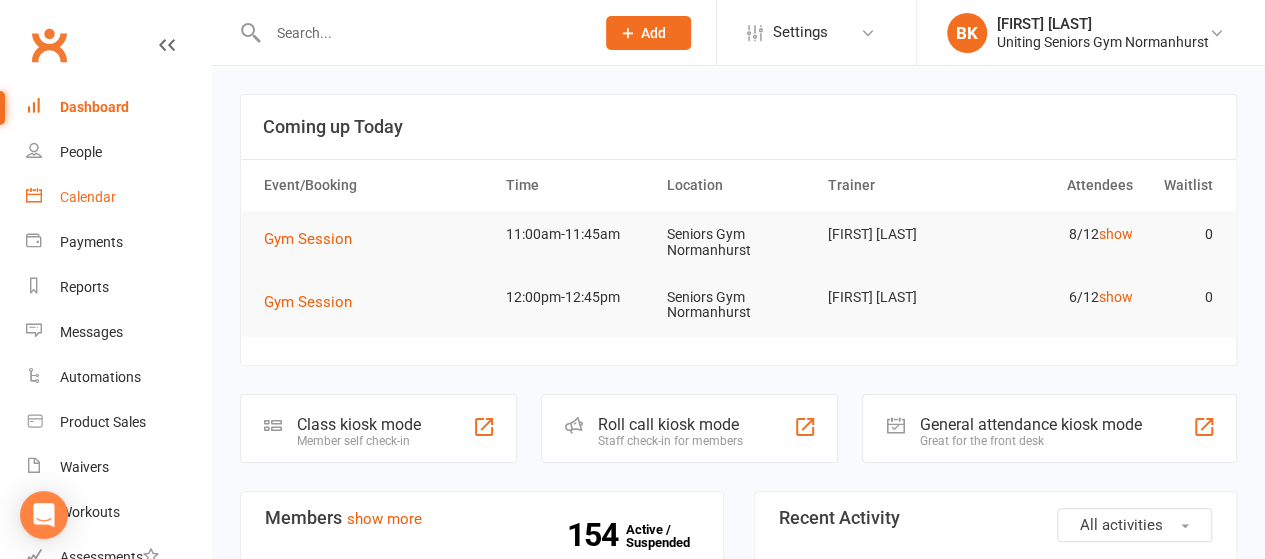 click on "Calendar" at bounding box center [118, 197] 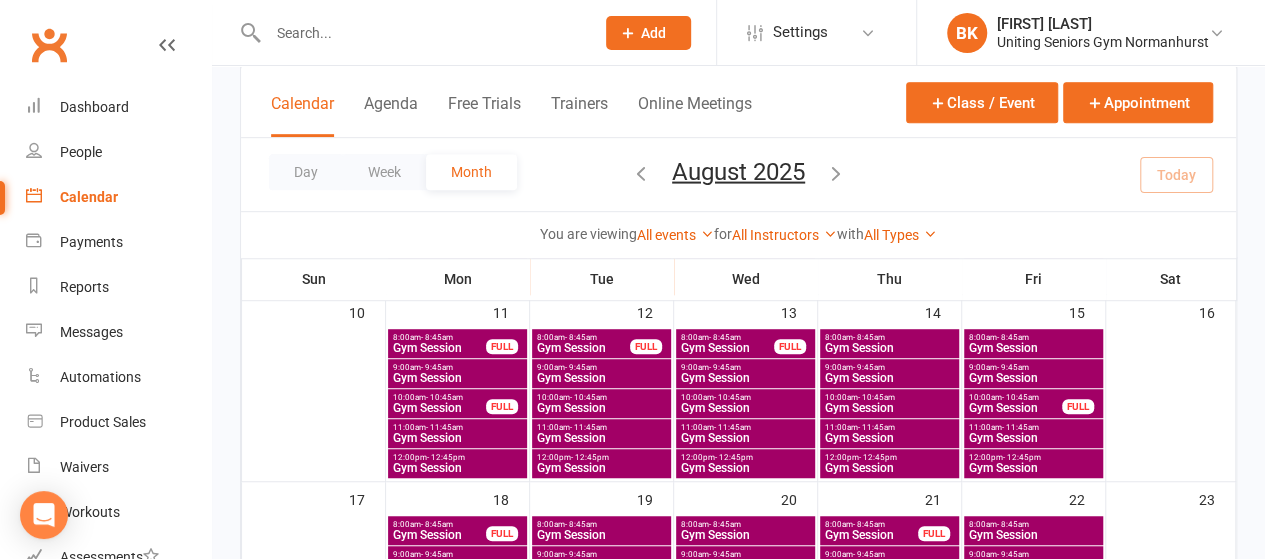 scroll, scrollTop: 512, scrollLeft: 0, axis: vertical 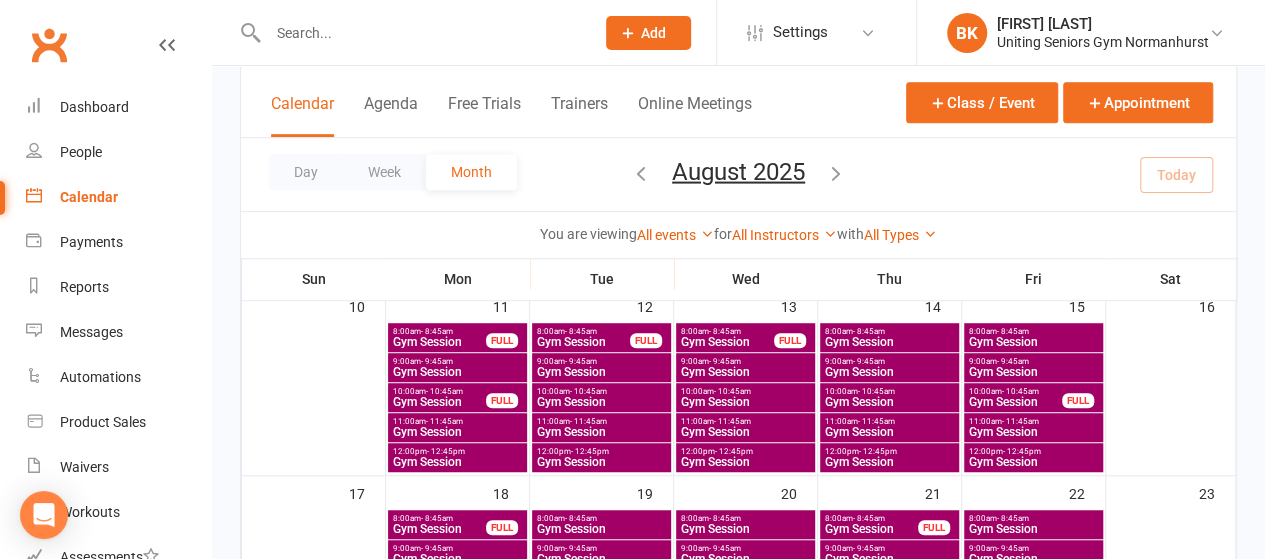 click on "11:00am  - 11:45am" at bounding box center (457, 421) 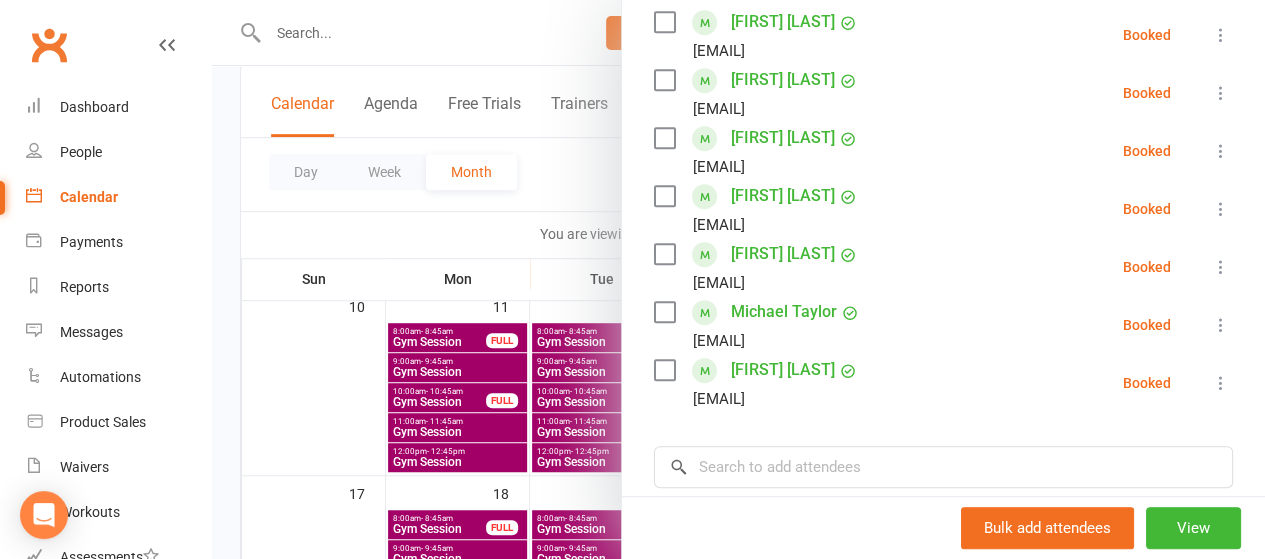 scroll, scrollTop: 497, scrollLeft: 0, axis: vertical 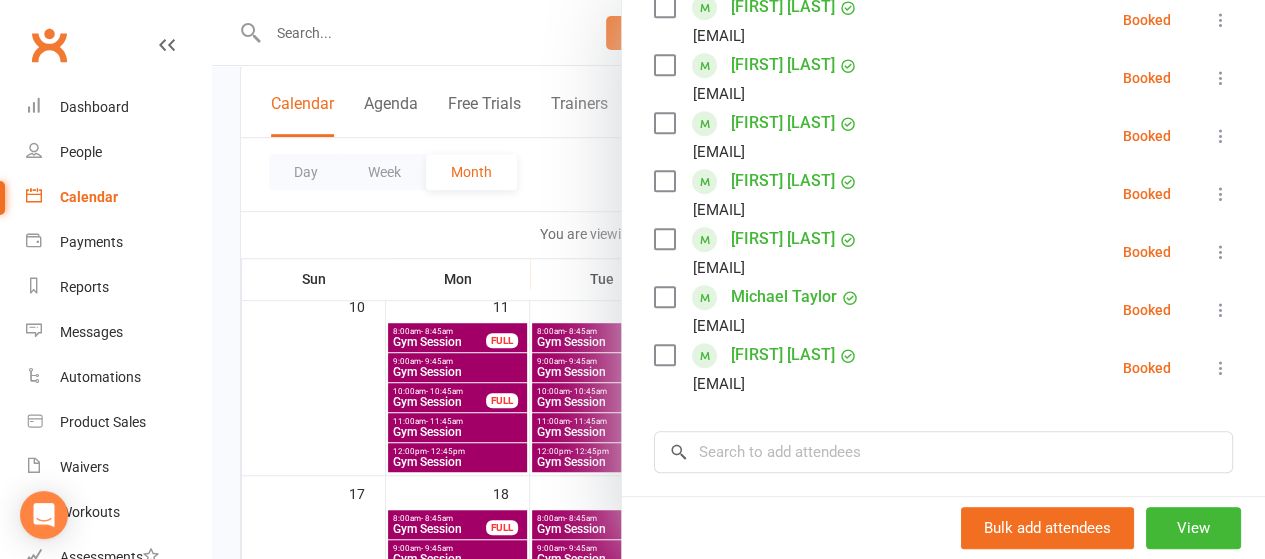 click on "Antonia Reifenstein" at bounding box center [783, 239] 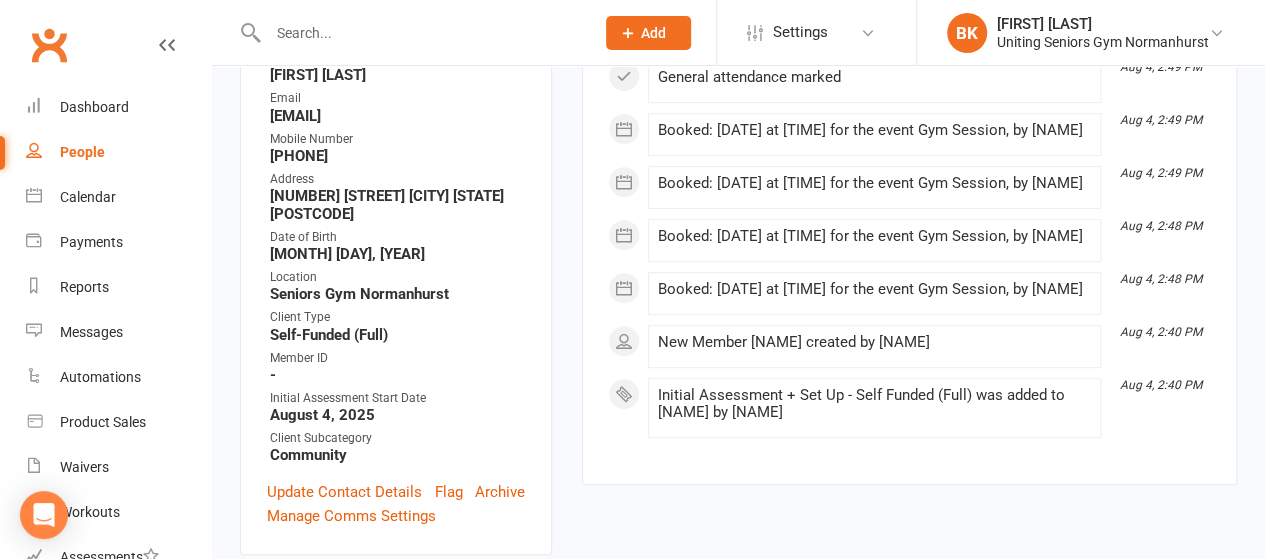 scroll, scrollTop: 0, scrollLeft: 0, axis: both 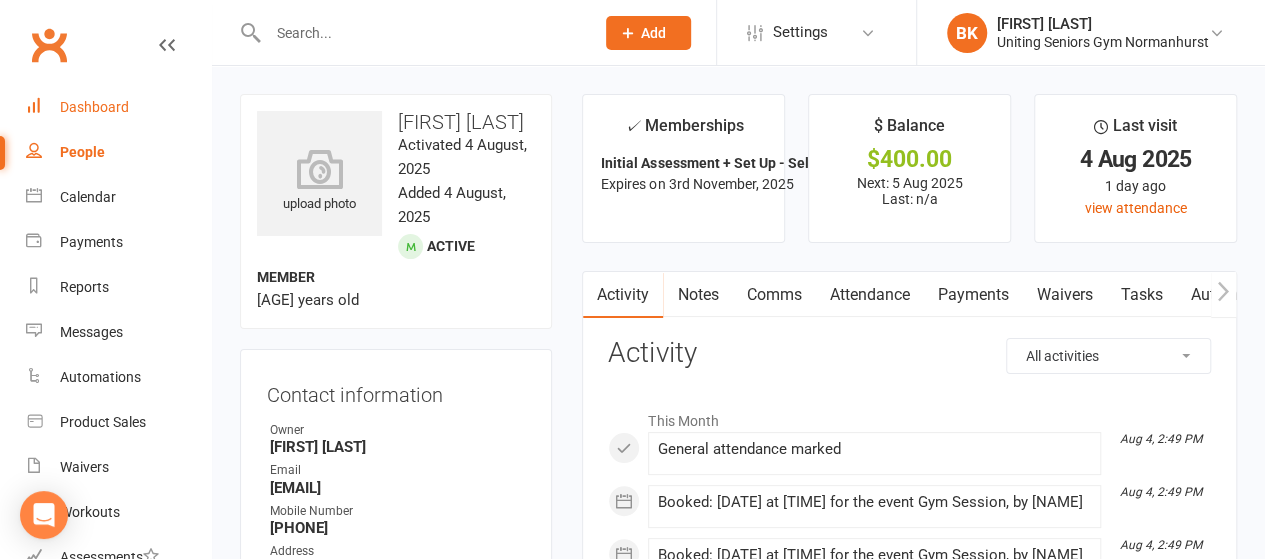 click on "Dashboard" at bounding box center [94, 107] 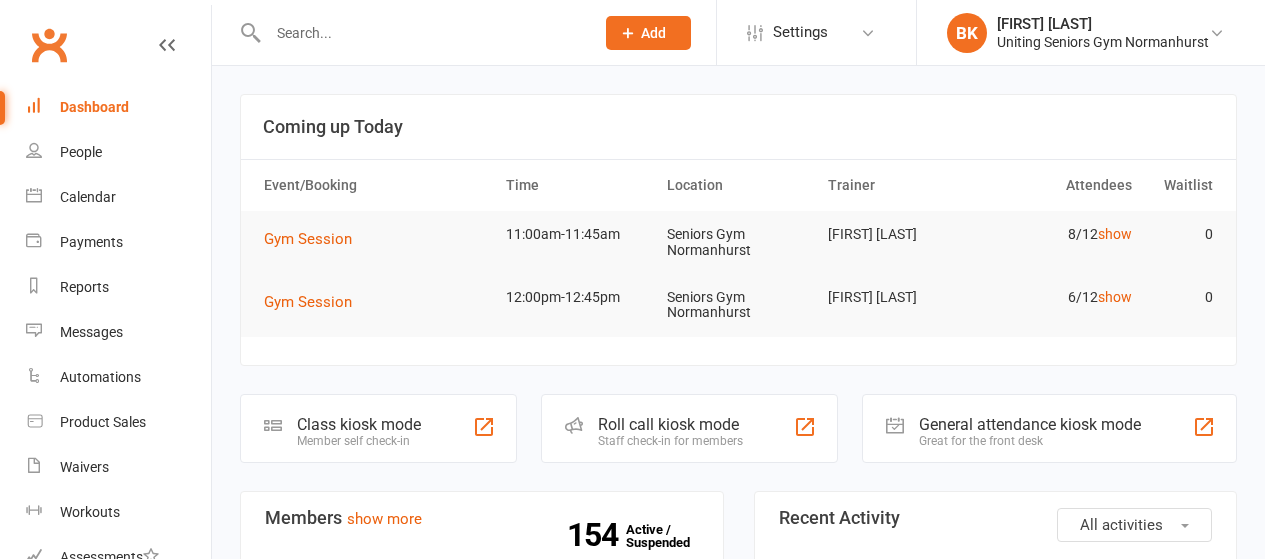 scroll, scrollTop: 0, scrollLeft: 0, axis: both 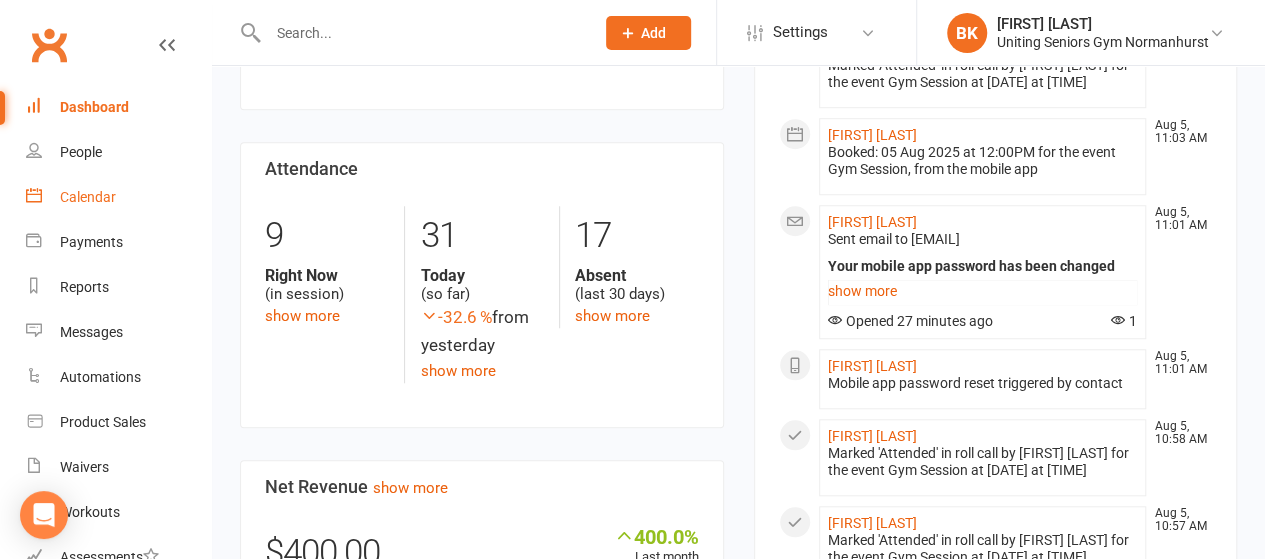 click on "Calendar" at bounding box center (88, 197) 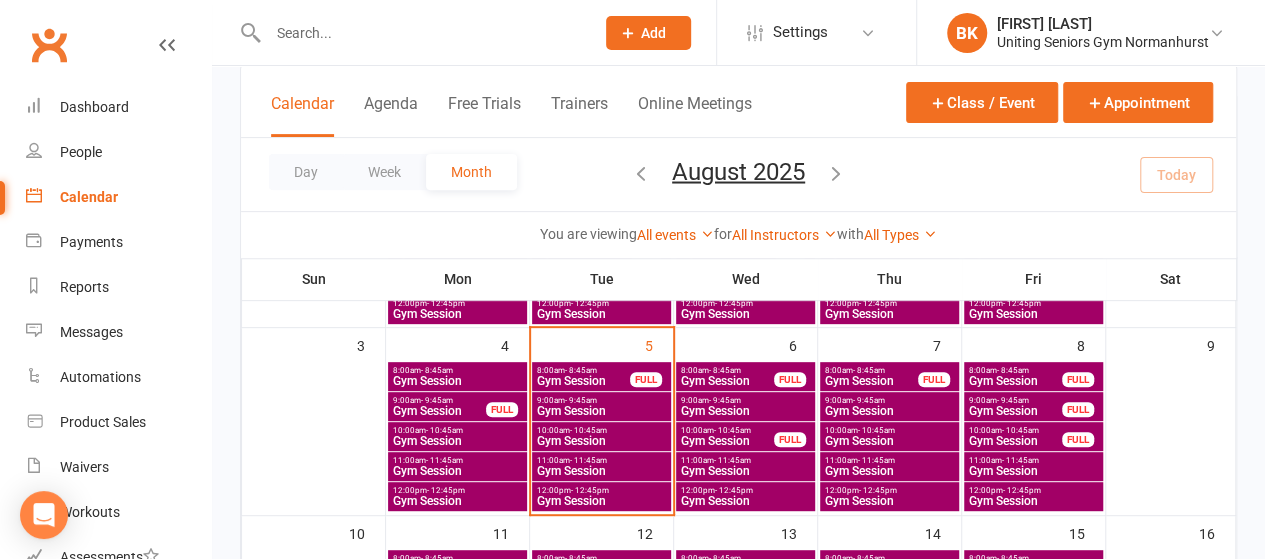scroll, scrollTop: 286, scrollLeft: 0, axis: vertical 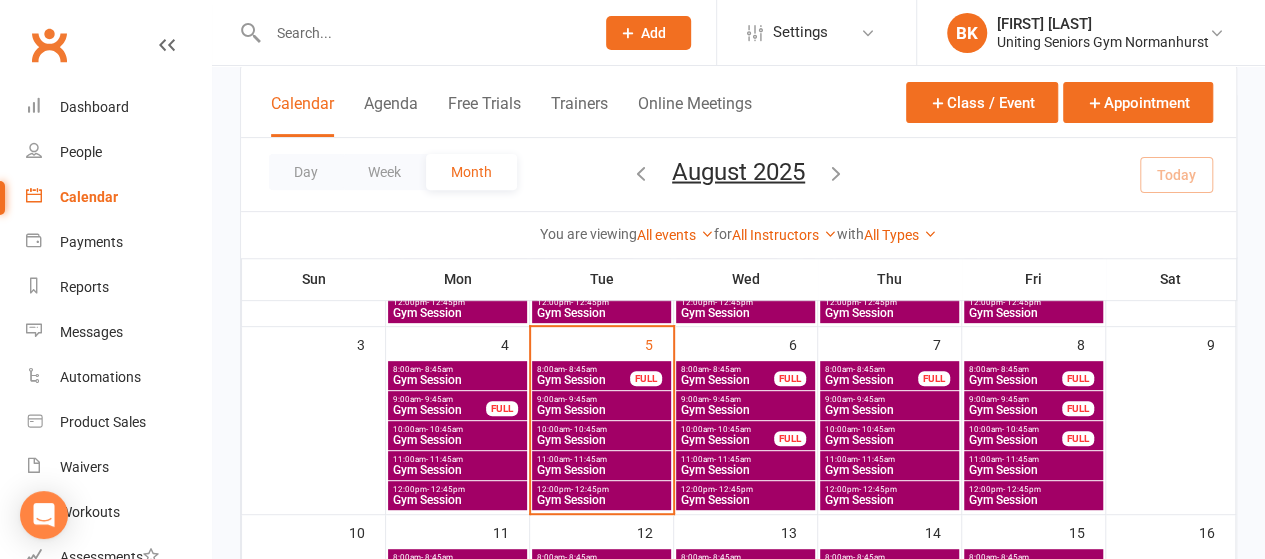 click on "Gym Session" at bounding box center [583, 380] 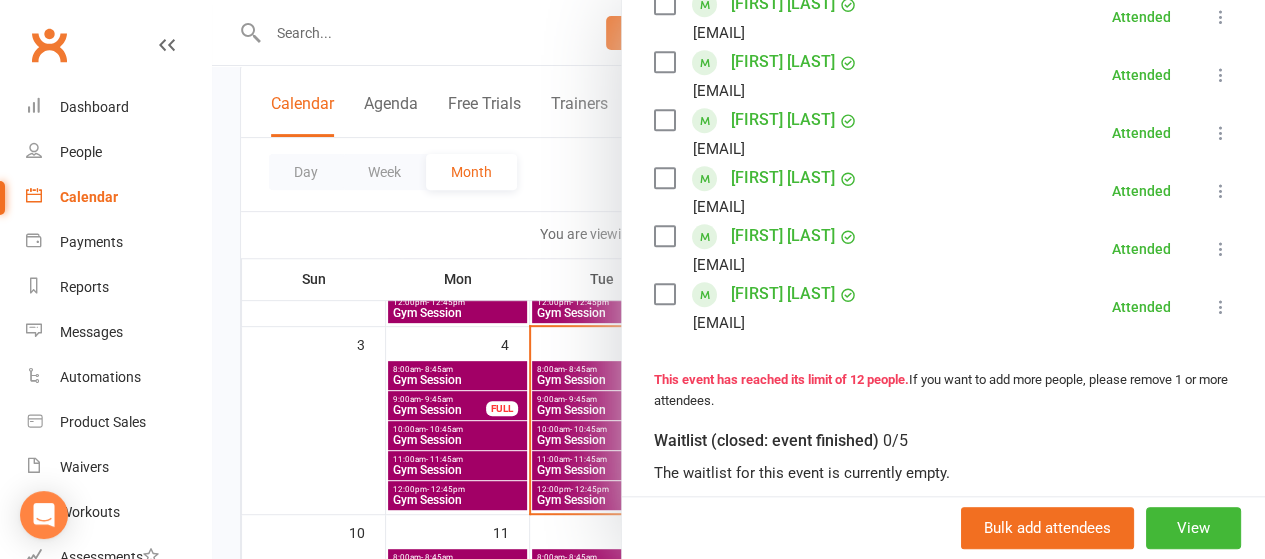 scroll, scrollTop: 981, scrollLeft: 0, axis: vertical 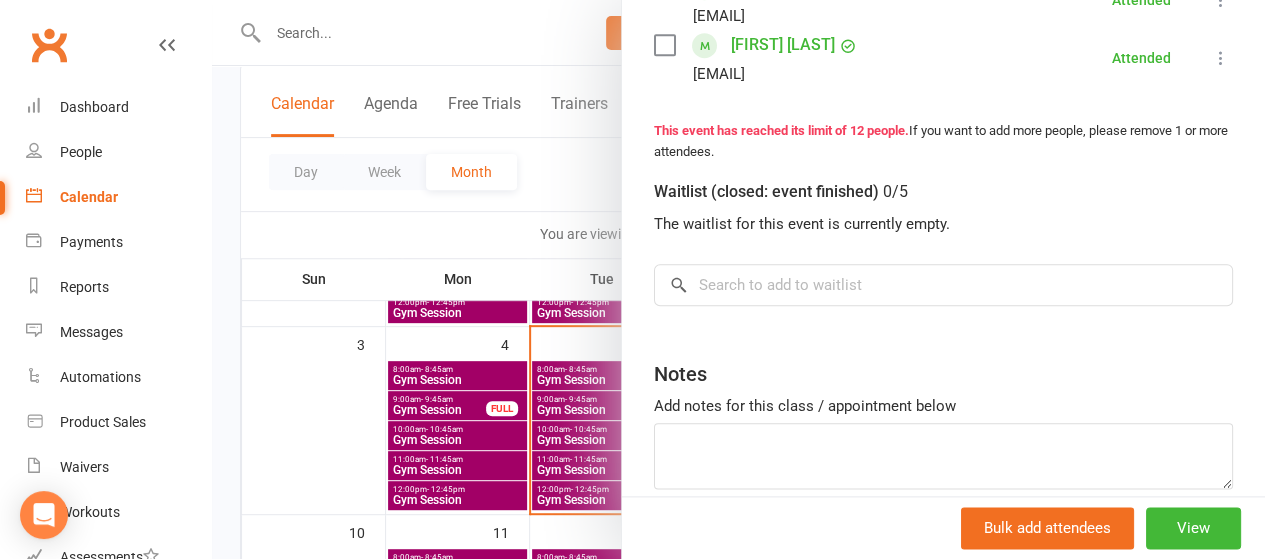 click at bounding box center (738, 279) 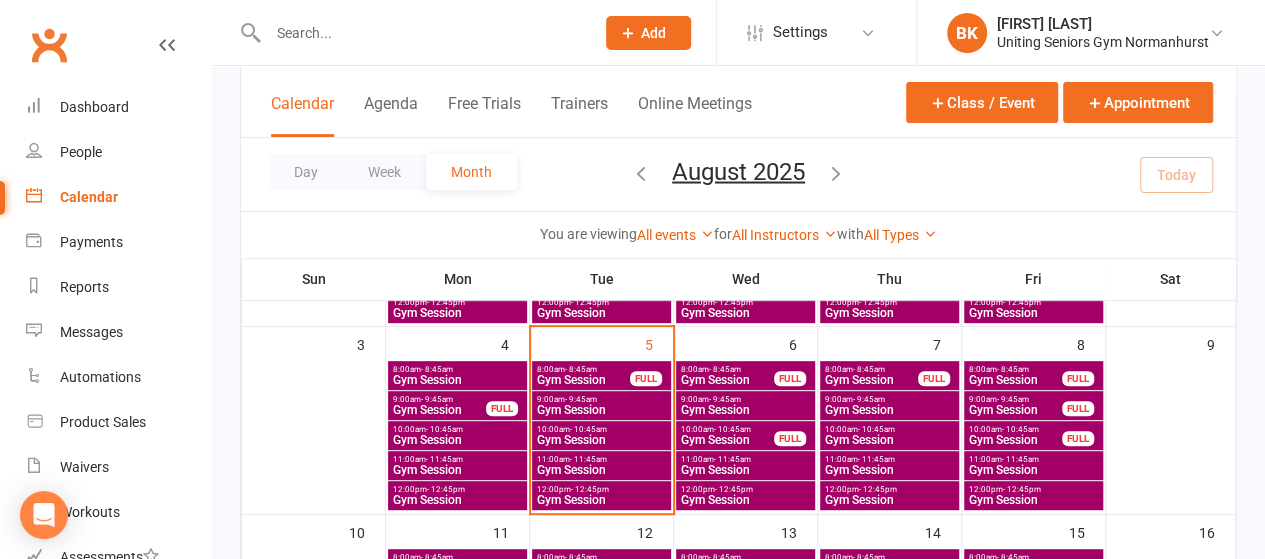 click on "Gym Session" at bounding box center (601, 410) 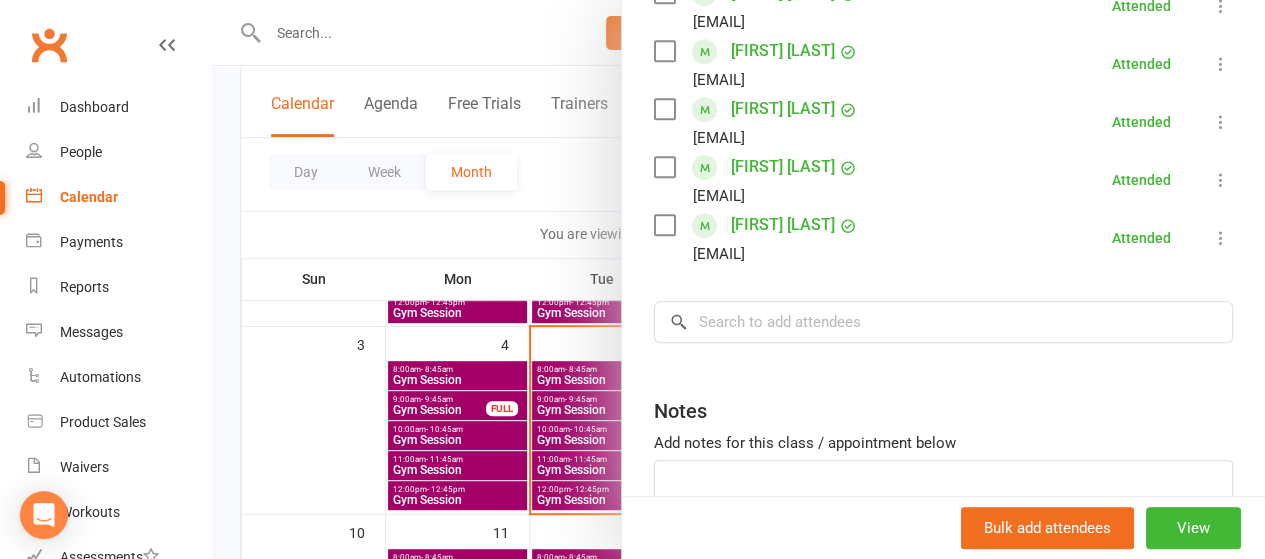 scroll, scrollTop: 638, scrollLeft: 0, axis: vertical 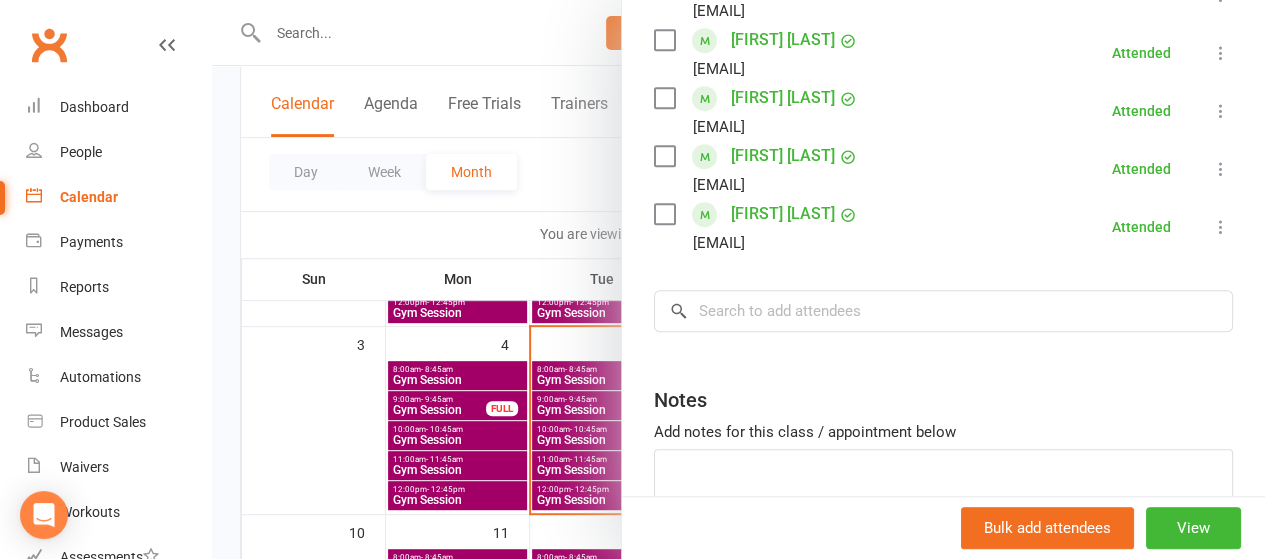 click at bounding box center [738, 279] 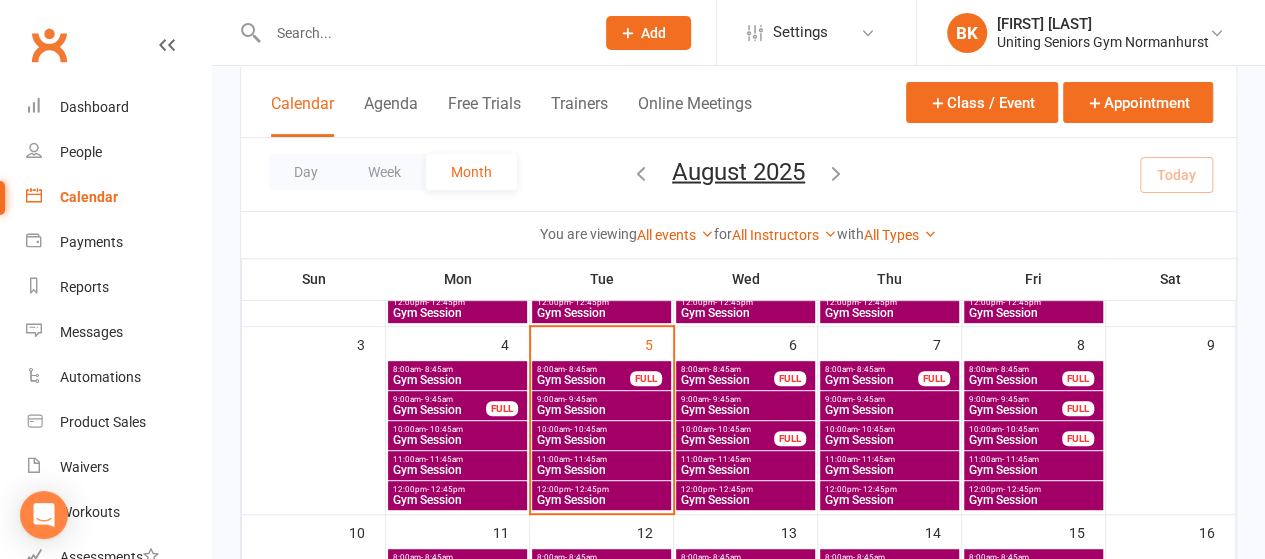 click on "Gym Session" at bounding box center [601, 440] 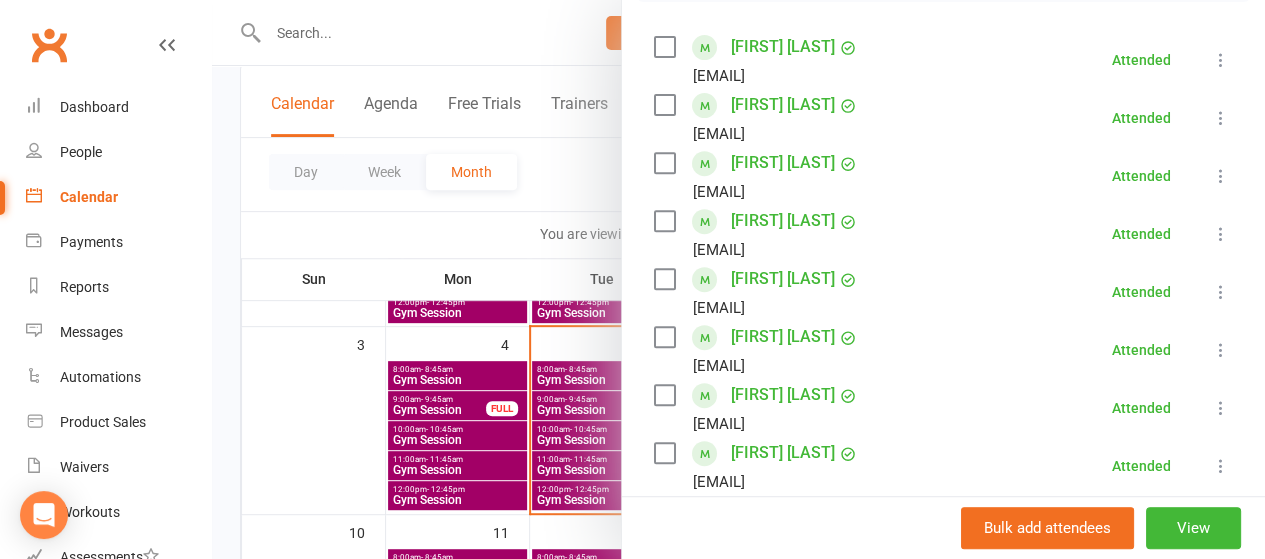 scroll, scrollTop: 340, scrollLeft: 0, axis: vertical 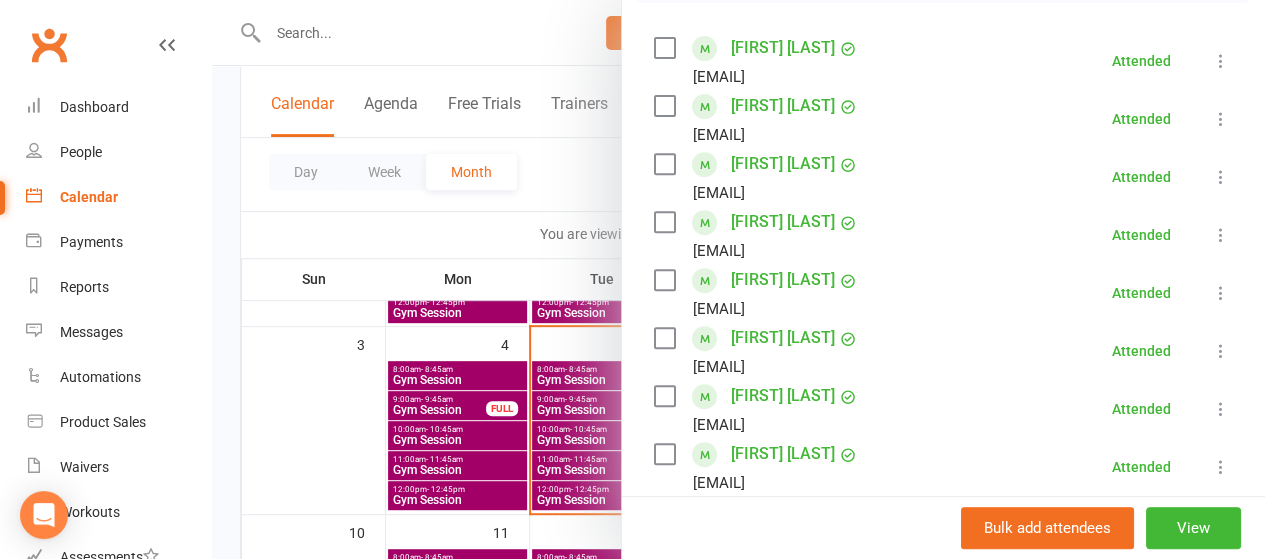 click at bounding box center (738, 279) 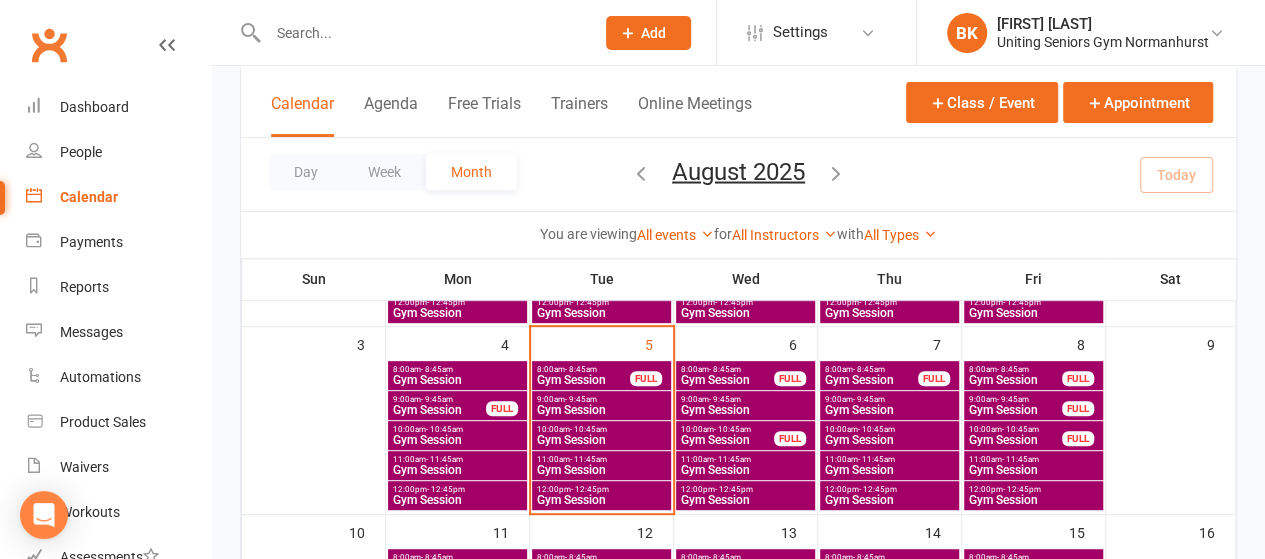 click on "Gym Session" at bounding box center (889, 410) 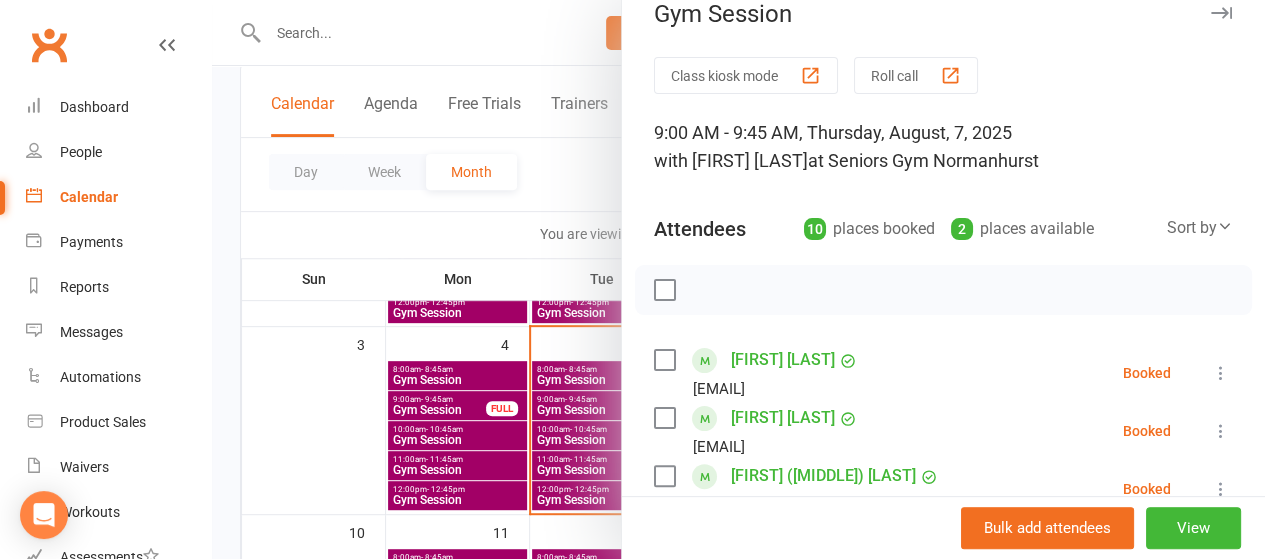 scroll, scrollTop: 0, scrollLeft: 0, axis: both 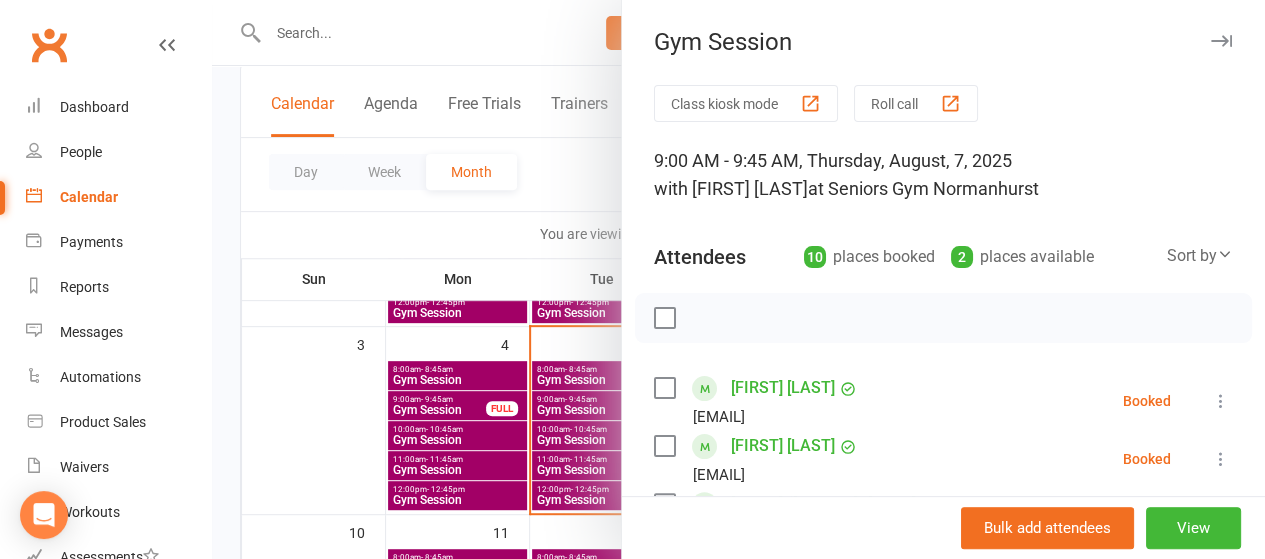 click at bounding box center (738, 279) 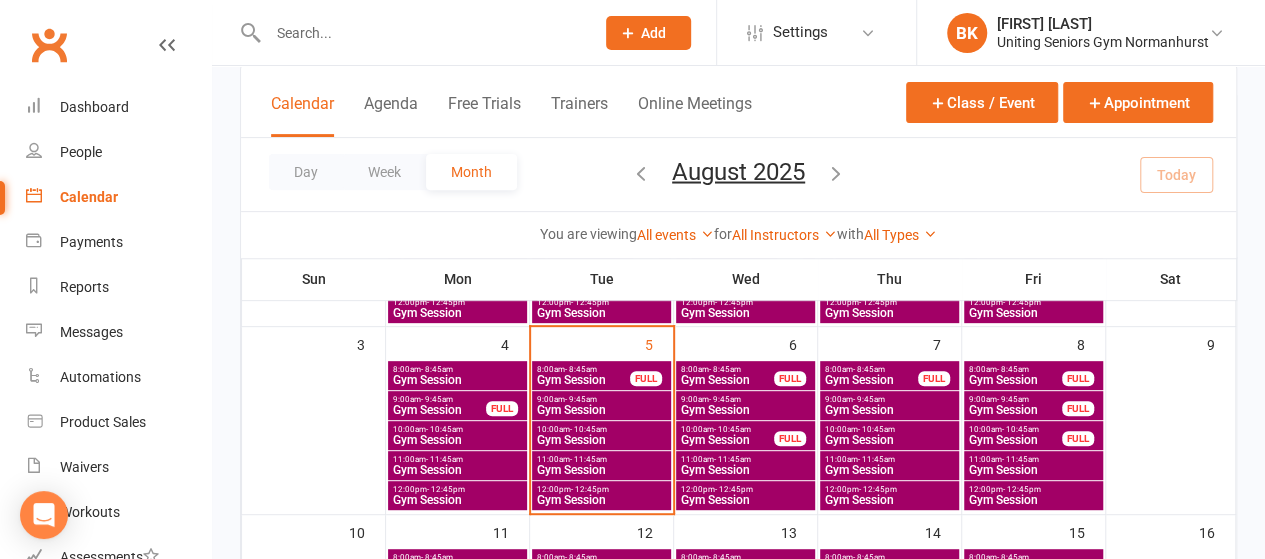 click on "11:00am  - 11:45am" at bounding box center (601, 459) 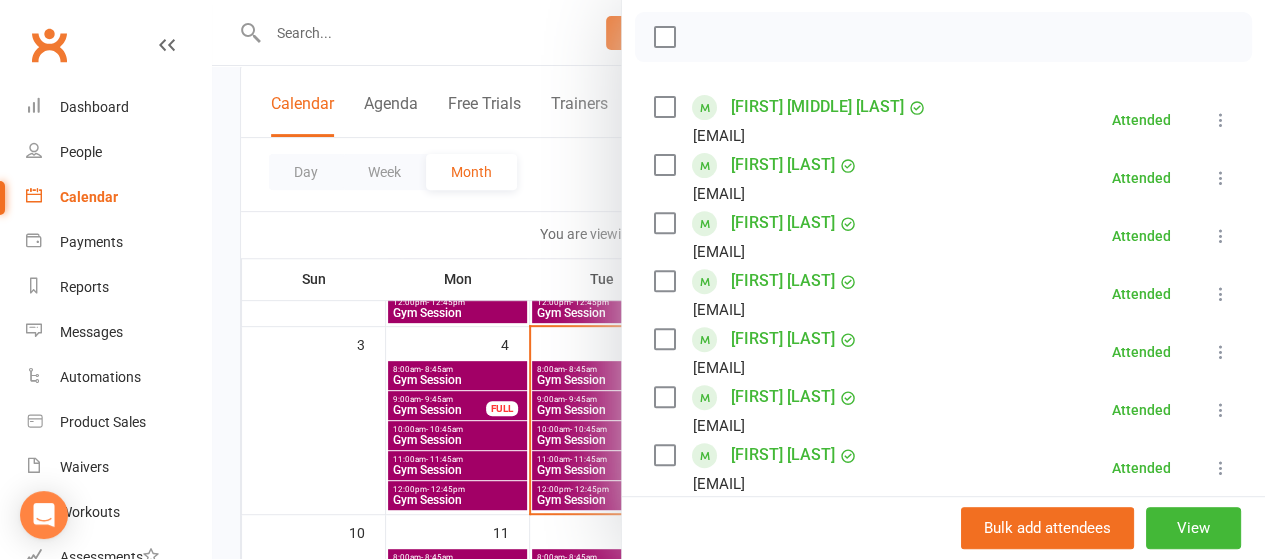 scroll, scrollTop: 277, scrollLeft: 0, axis: vertical 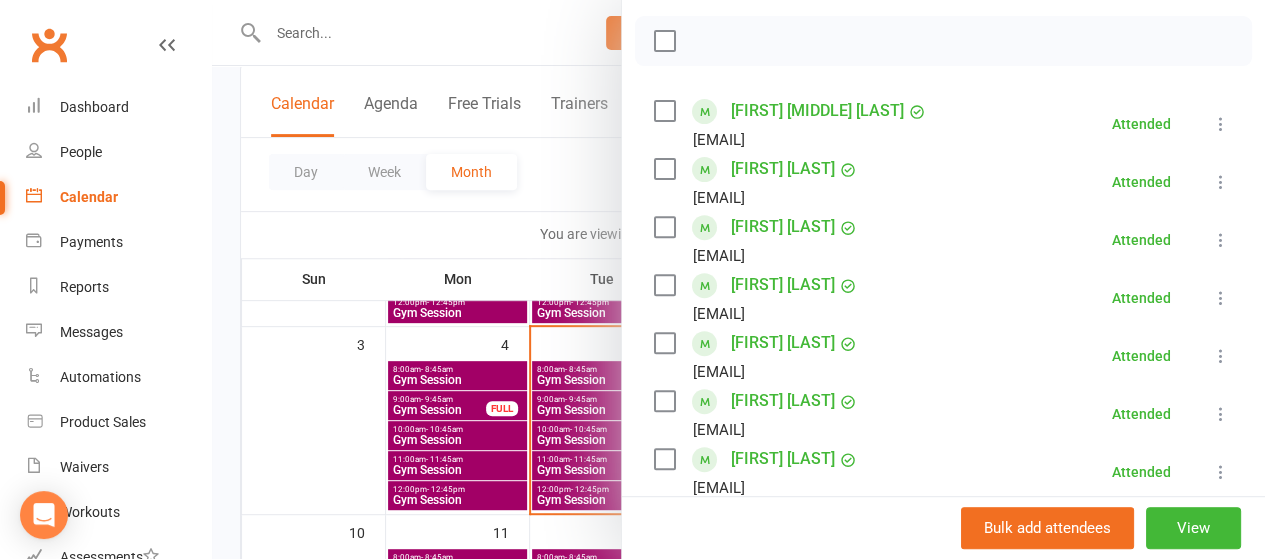 click at bounding box center (738, 279) 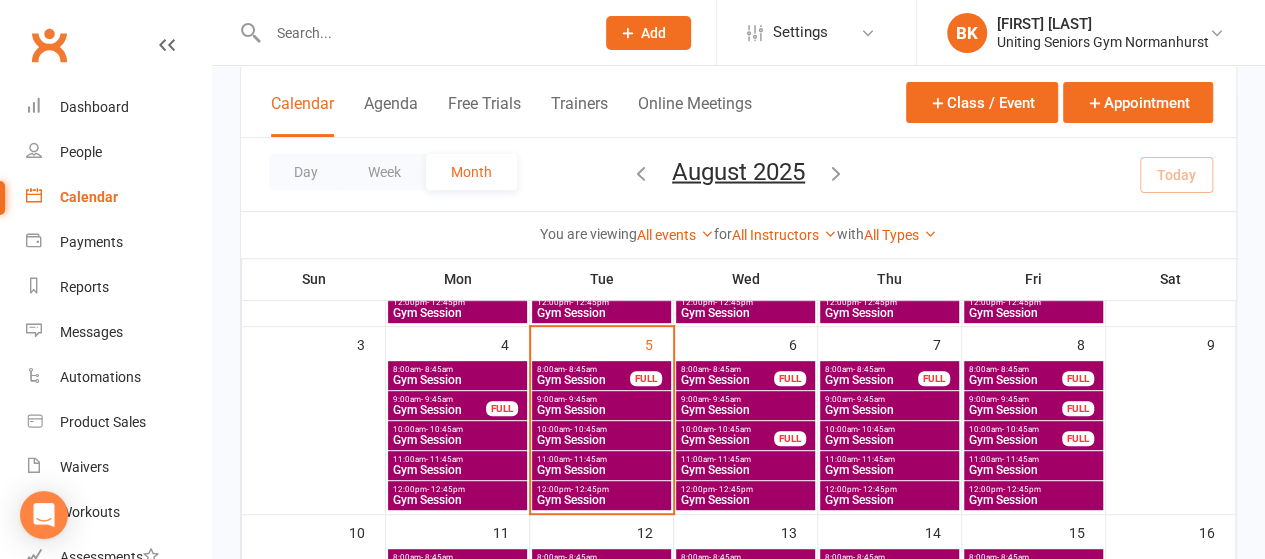 click on "Gym Session" at bounding box center [601, 500] 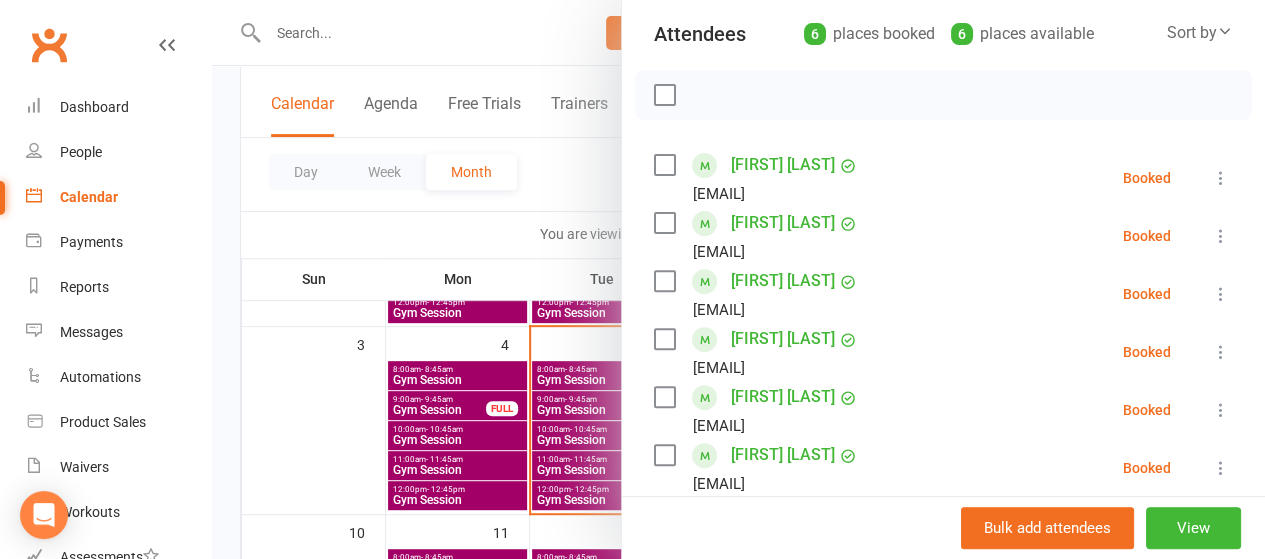 scroll, scrollTop: 222, scrollLeft: 0, axis: vertical 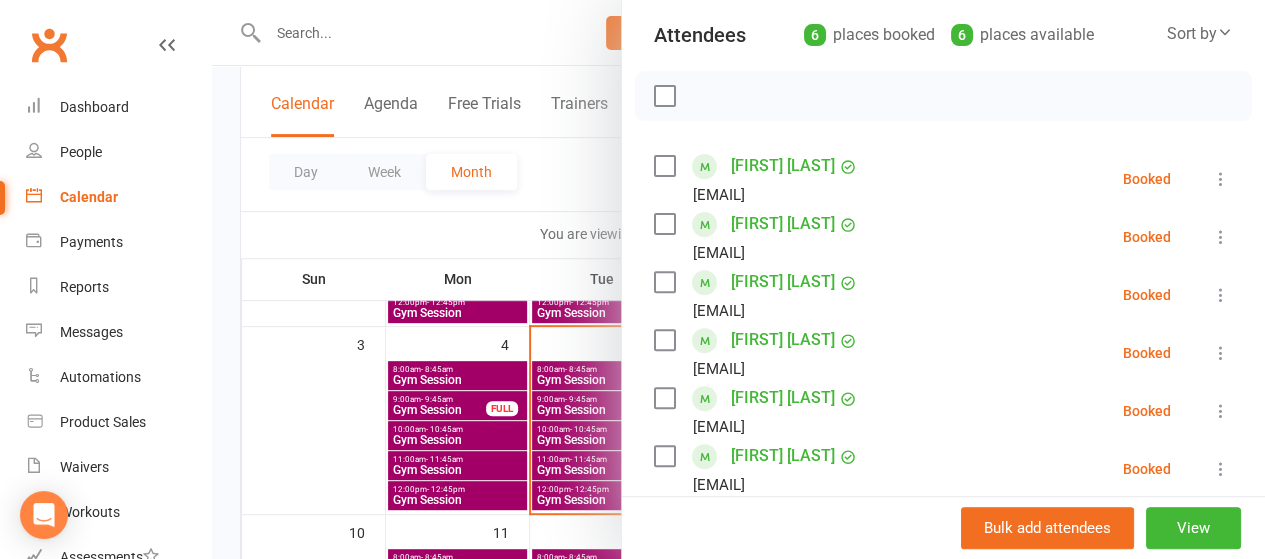 click at bounding box center [738, 279] 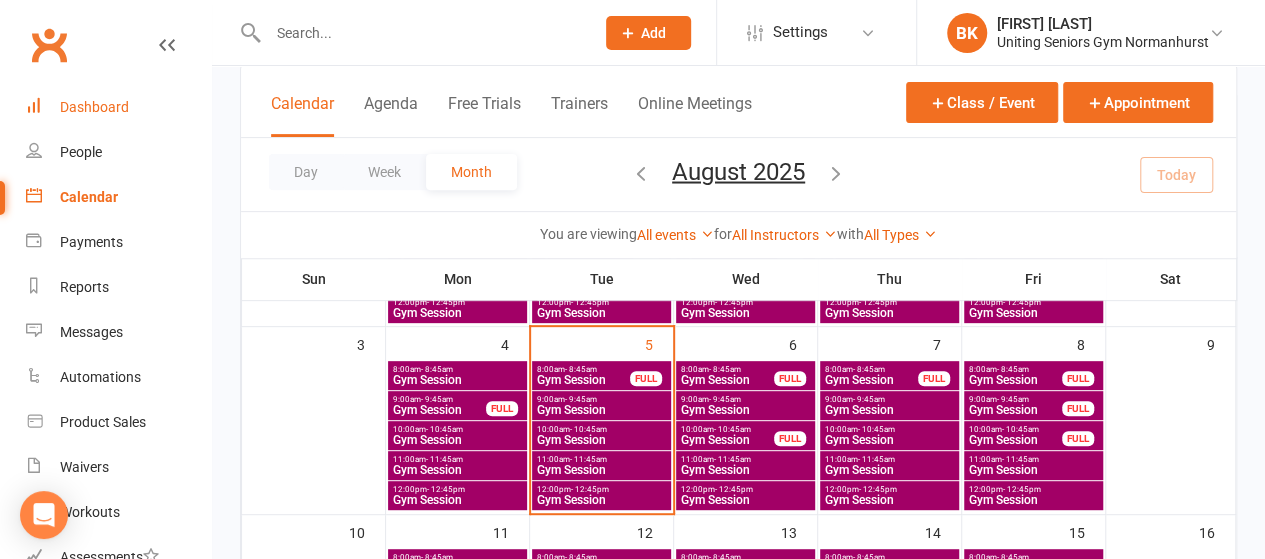 click on "Dashboard" at bounding box center [94, 107] 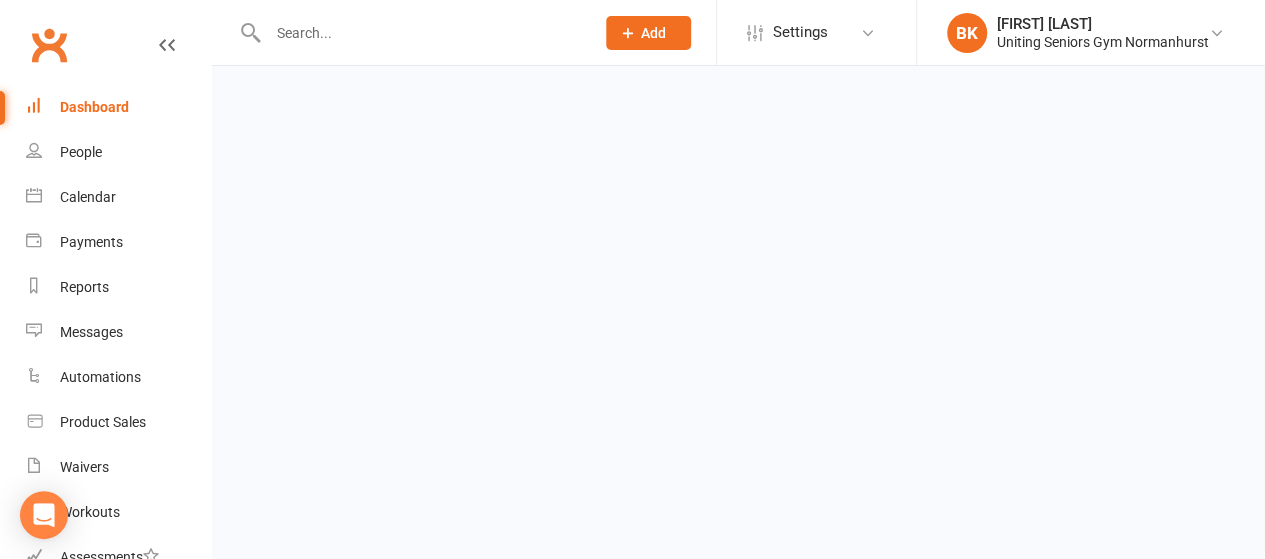 scroll, scrollTop: 0, scrollLeft: 0, axis: both 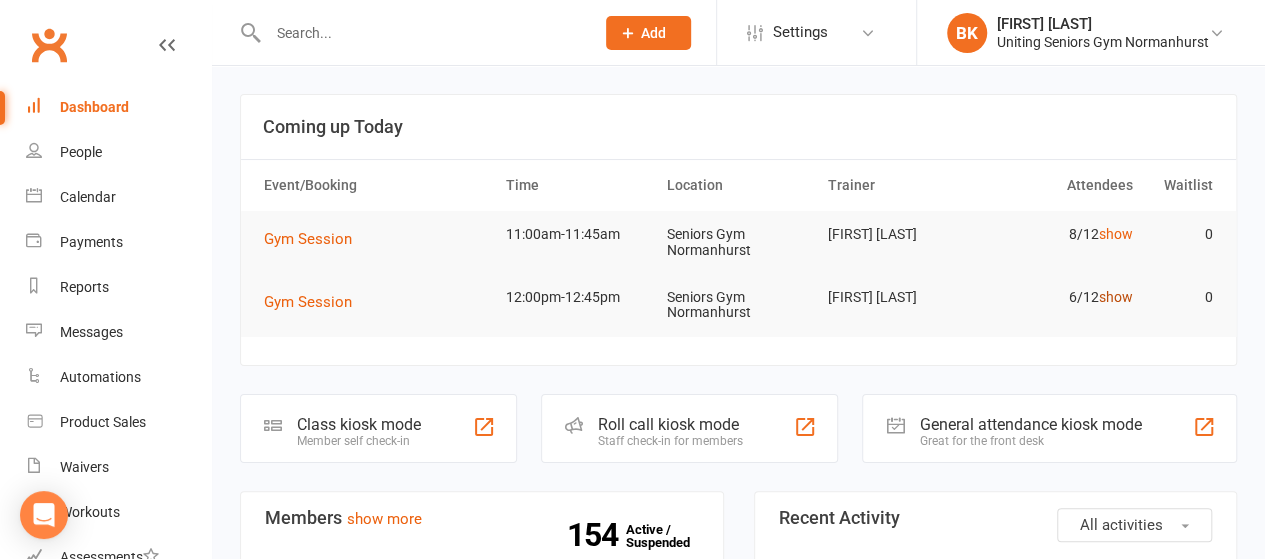 click on "show" at bounding box center (1115, 297) 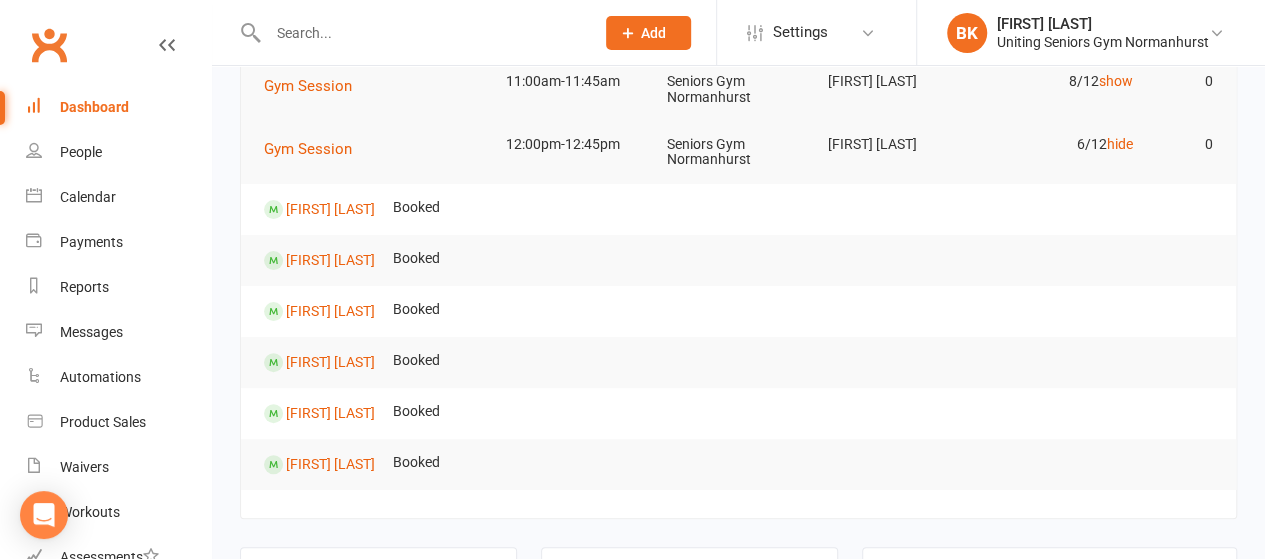 scroll, scrollTop: 140, scrollLeft: 0, axis: vertical 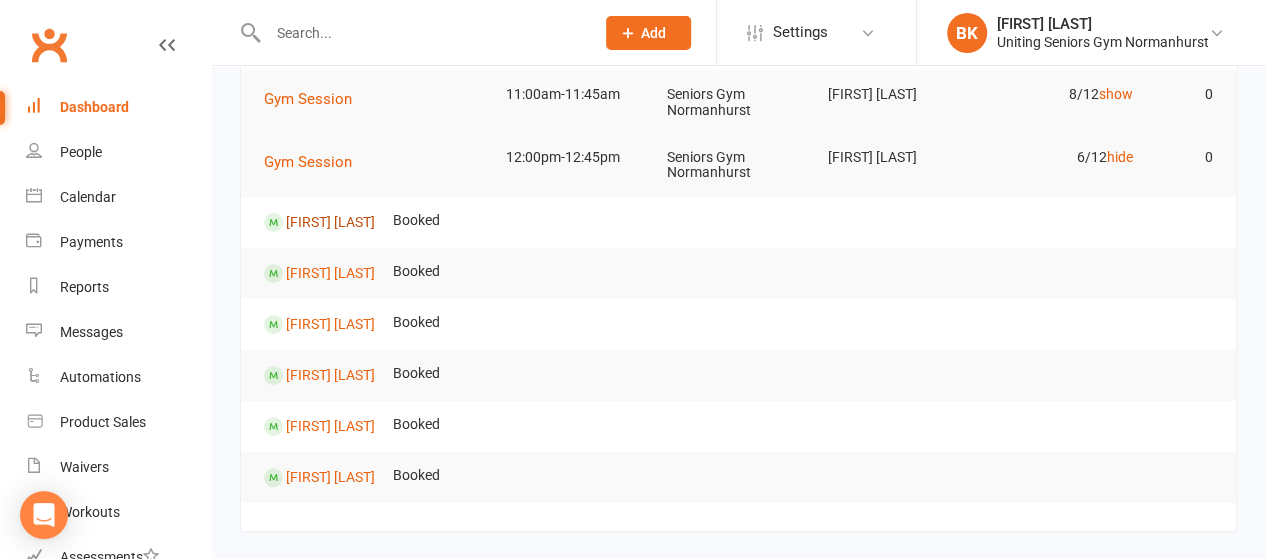 click on "[FIRST] [LAST]" at bounding box center (330, 222) 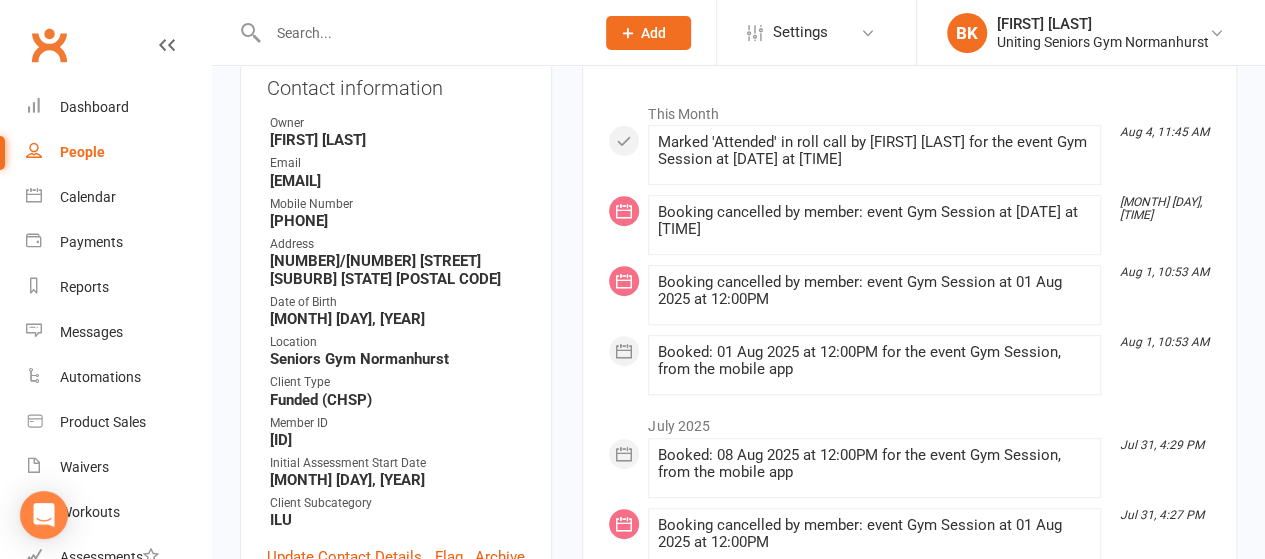 scroll, scrollTop: 0, scrollLeft: 0, axis: both 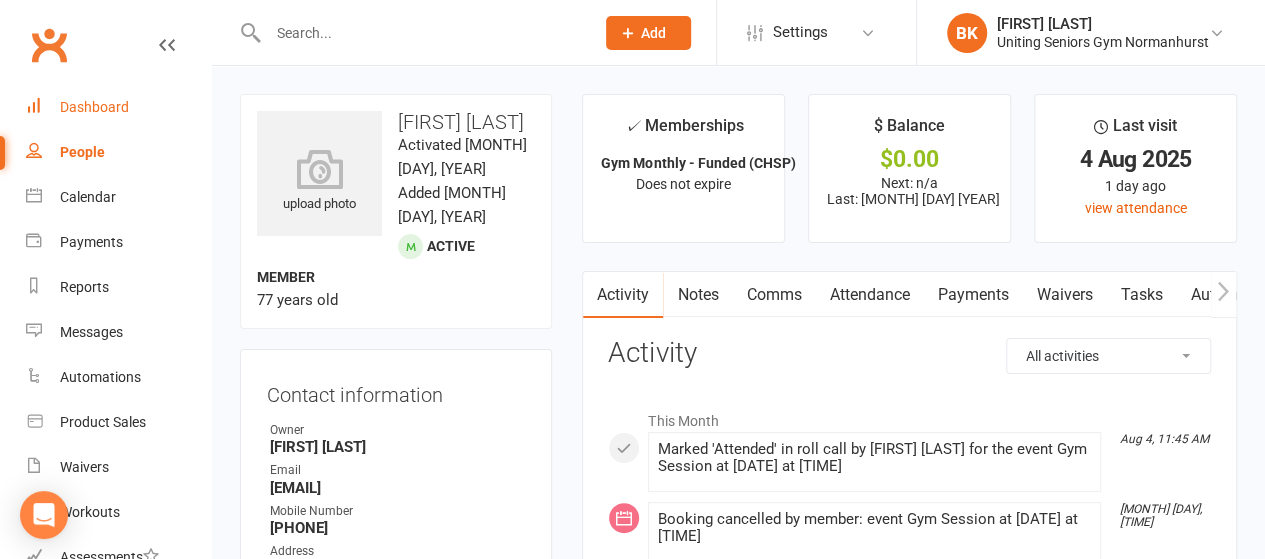 click on "Dashboard" at bounding box center [118, 107] 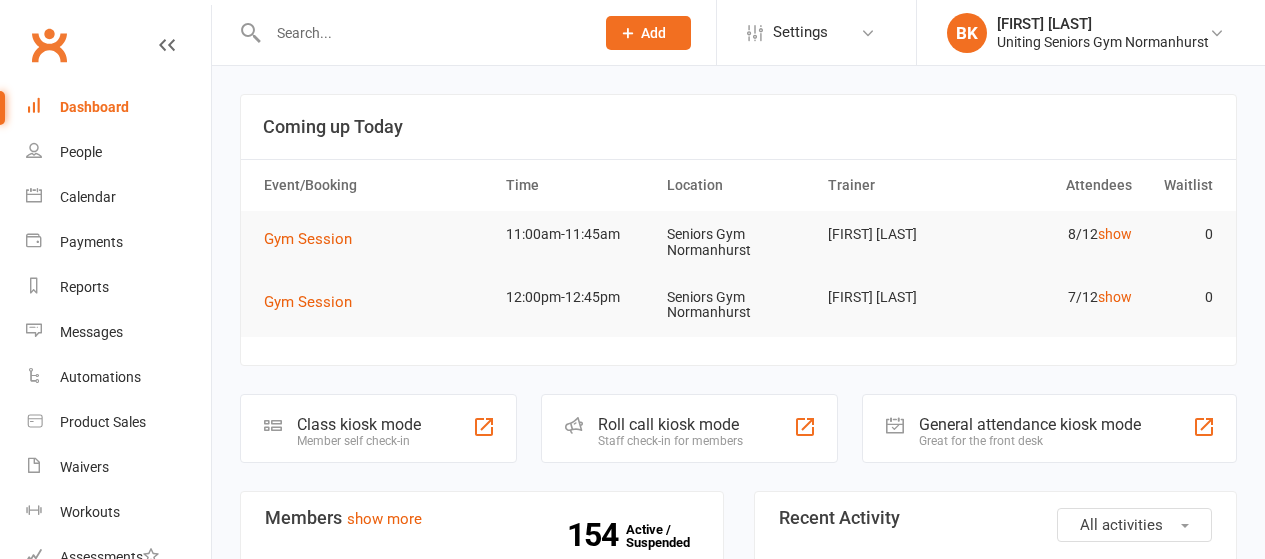 scroll, scrollTop: 0, scrollLeft: 0, axis: both 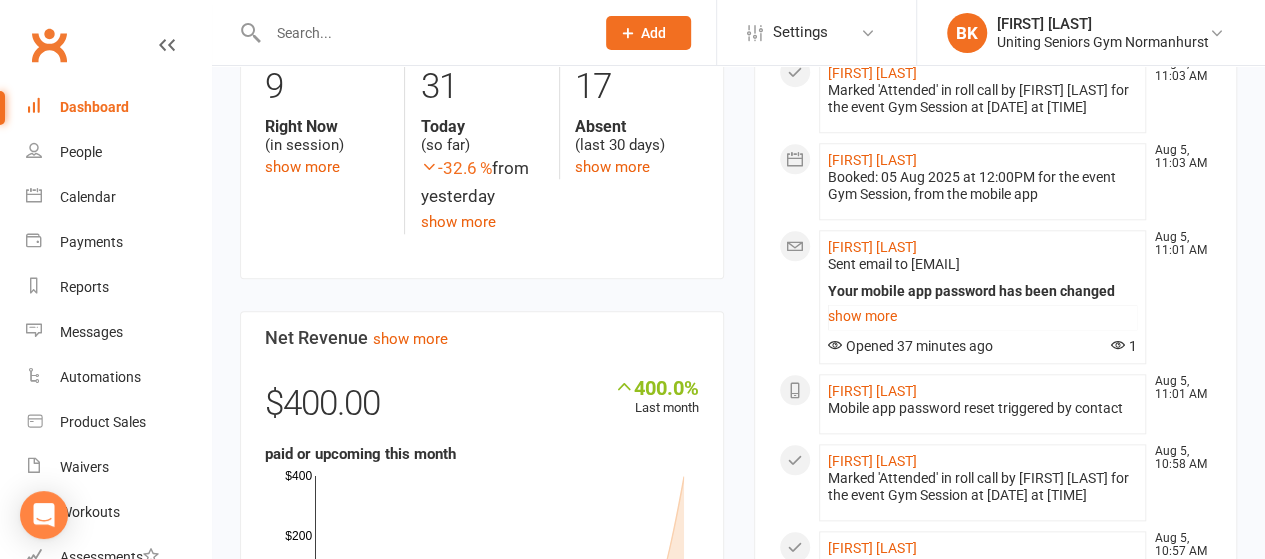 click on "show more" 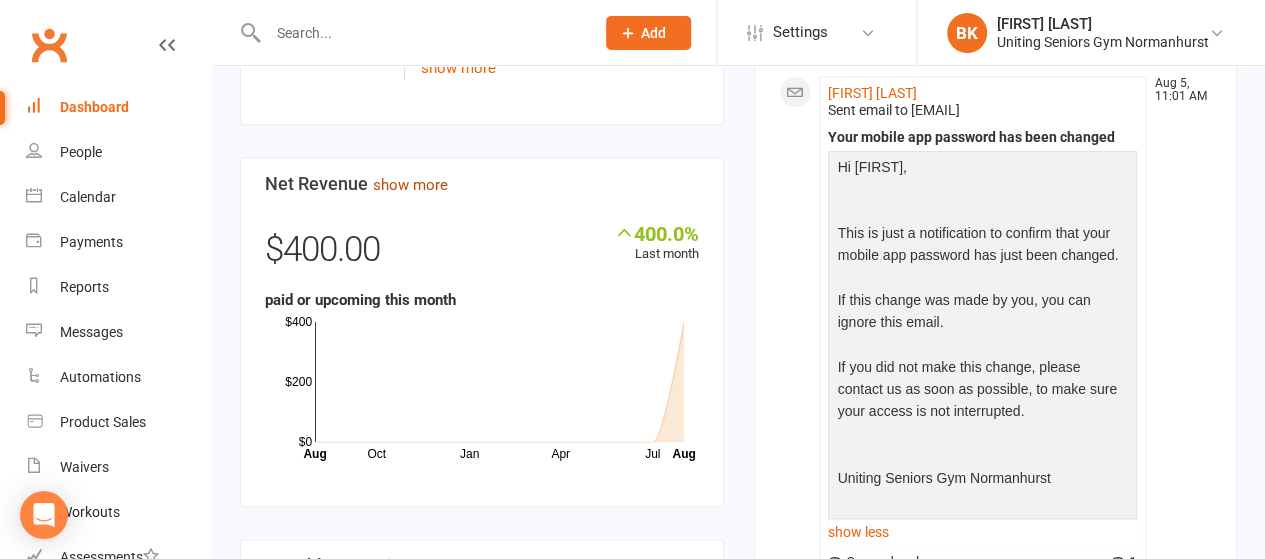 scroll, scrollTop: 0, scrollLeft: 0, axis: both 